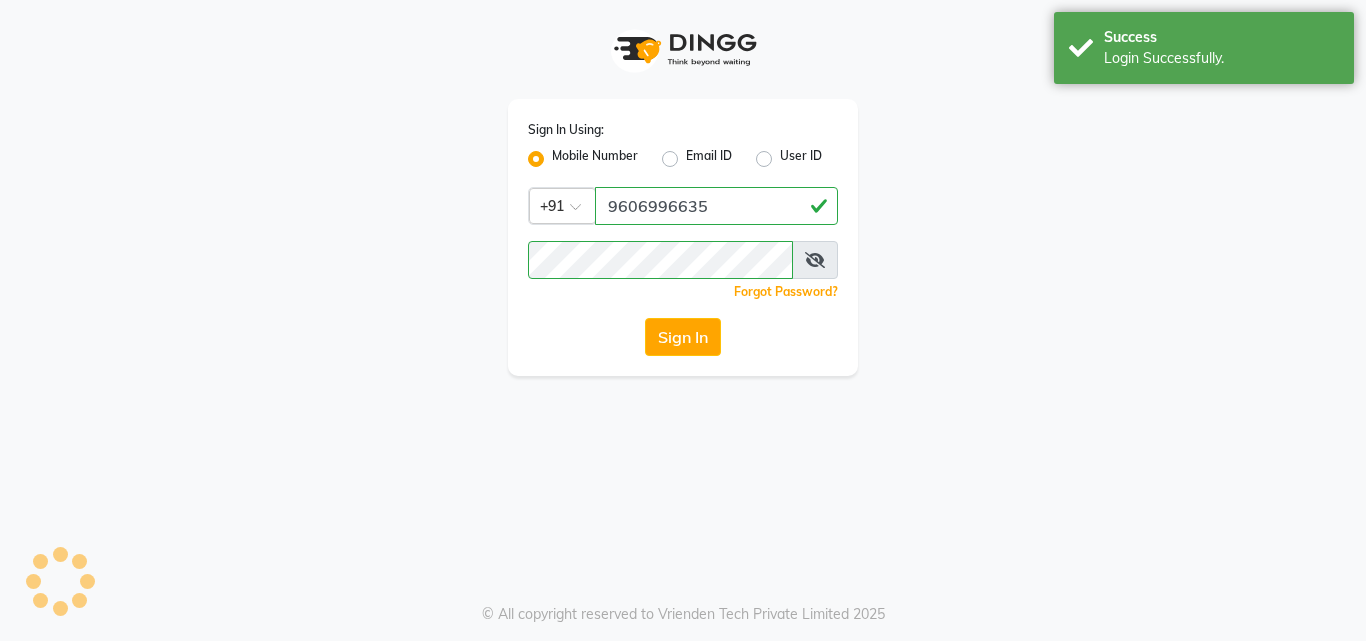 scroll, scrollTop: 0, scrollLeft: 0, axis: both 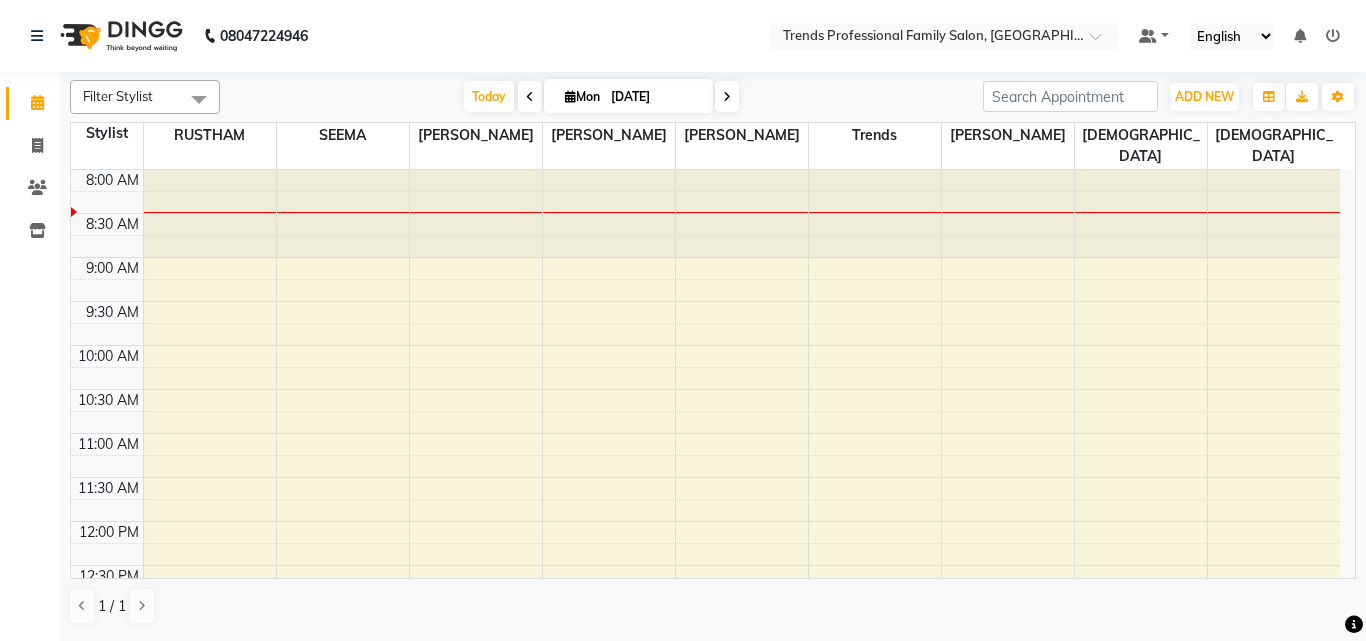 click at bounding box center [530, 97] 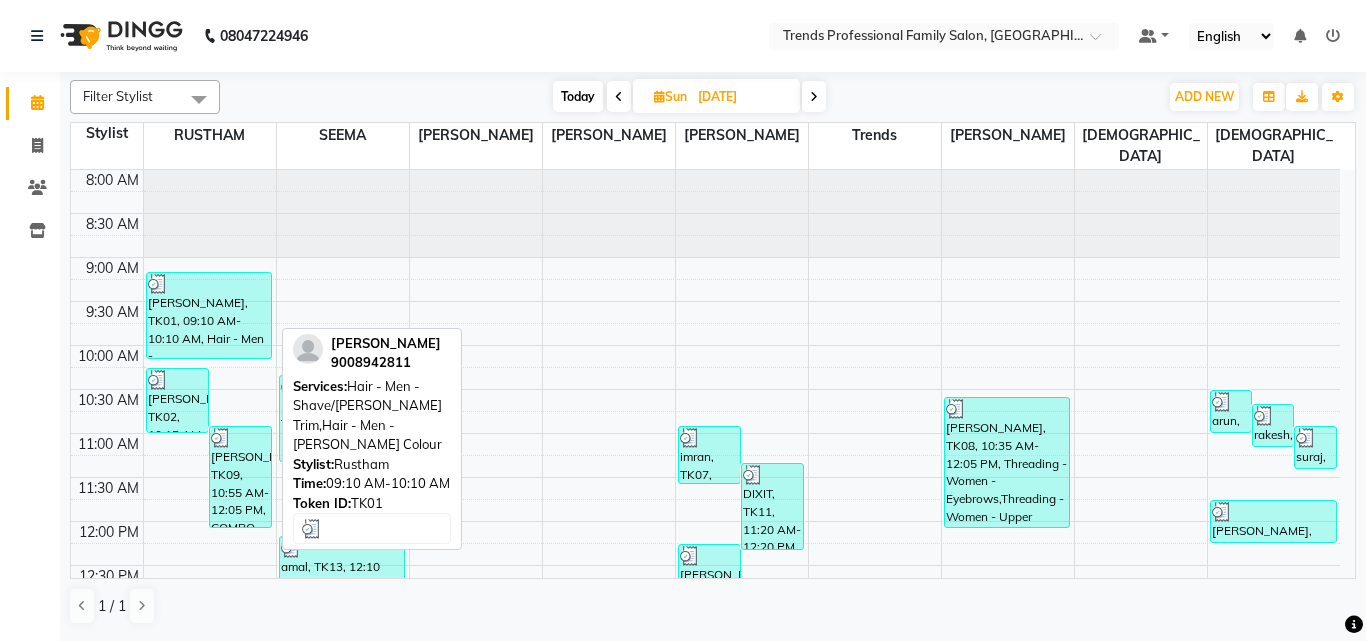 click at bounding box center (209, 284) 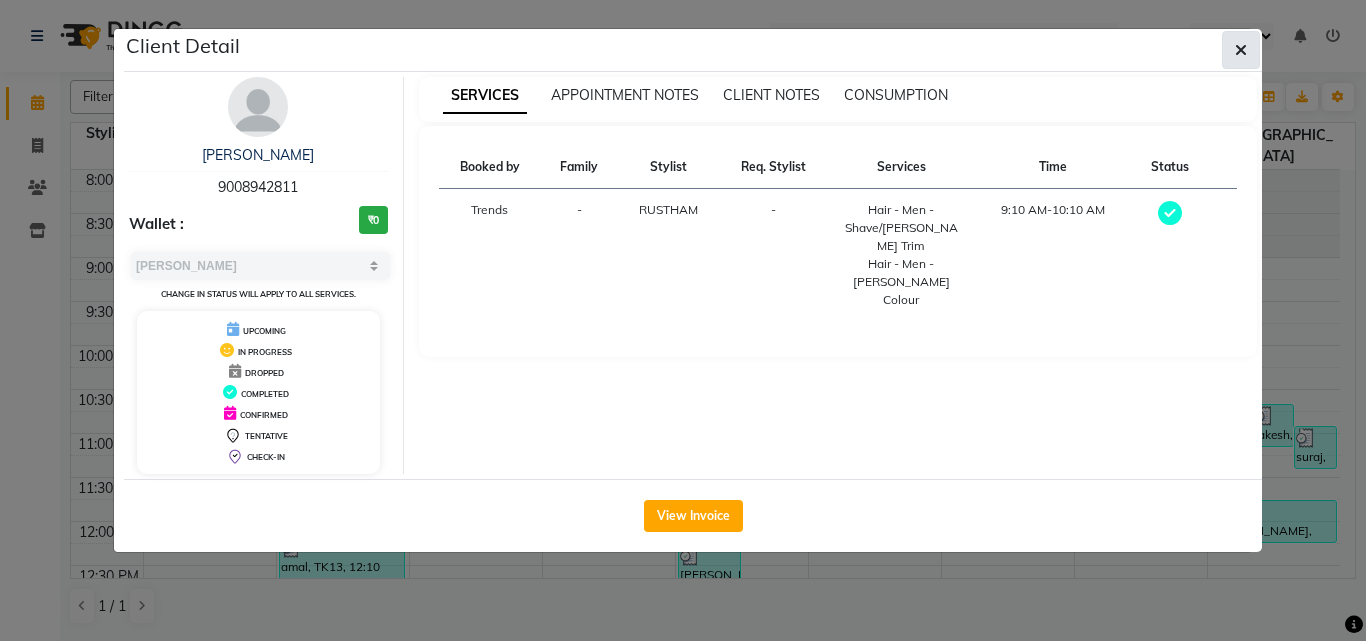 click 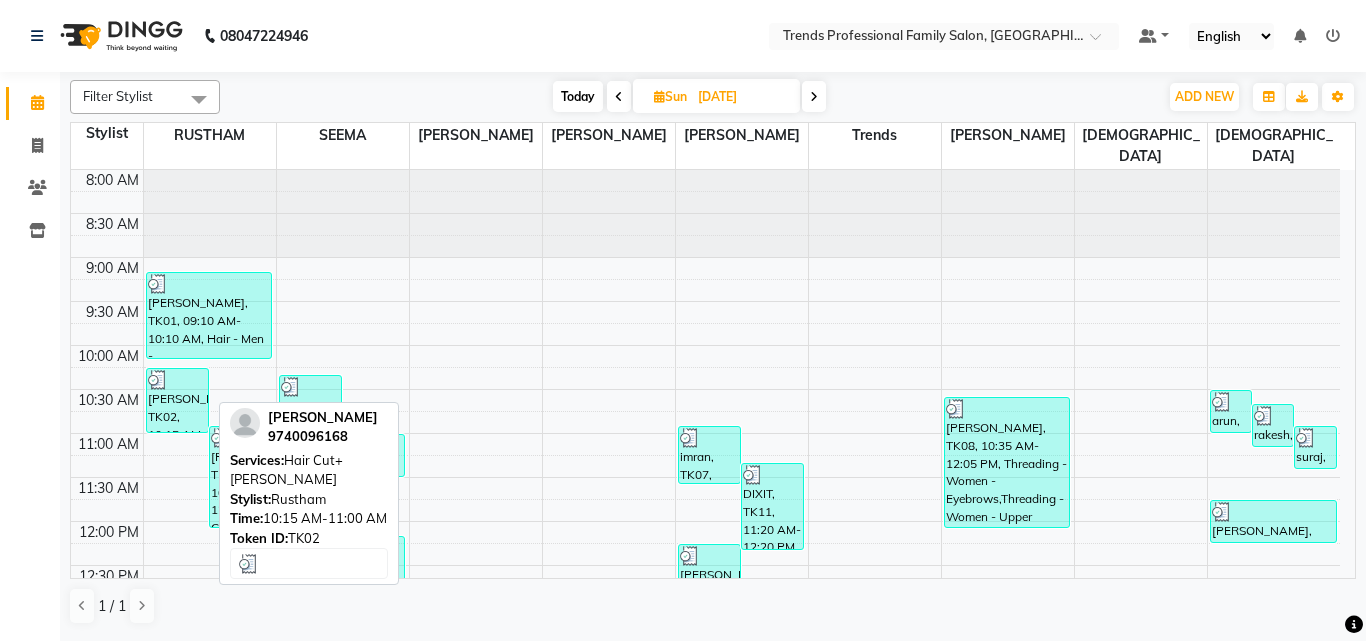 click at bounding box center [177, 380] 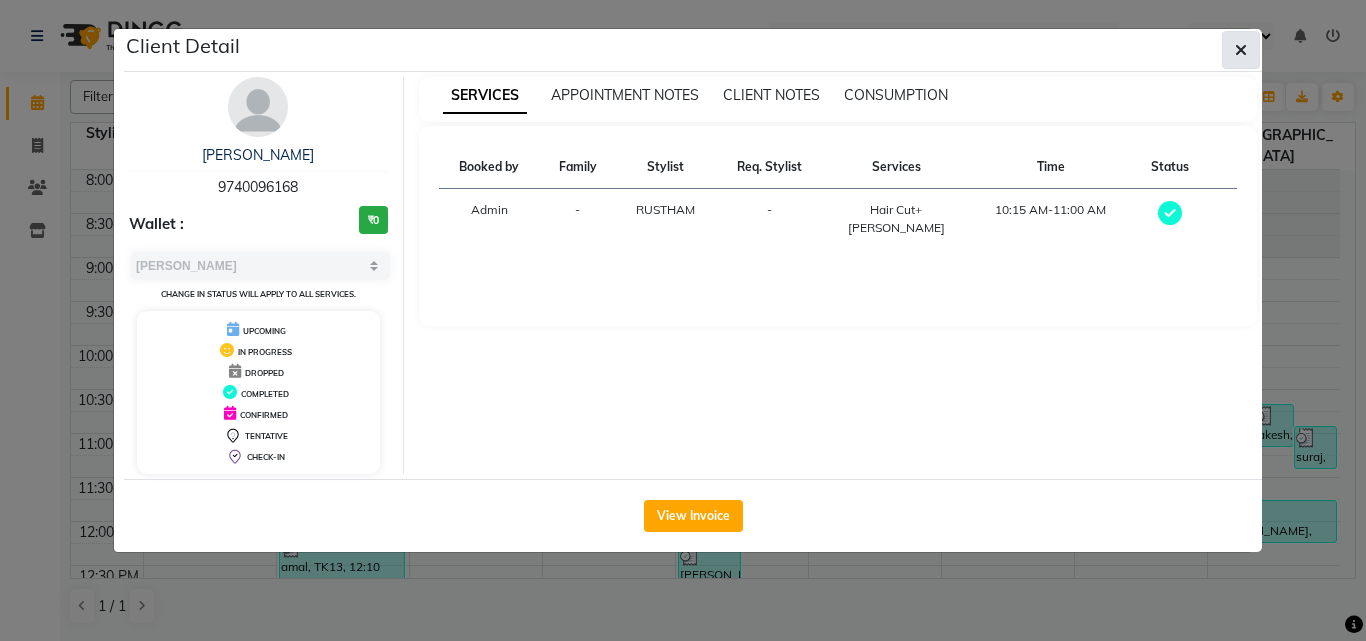 click 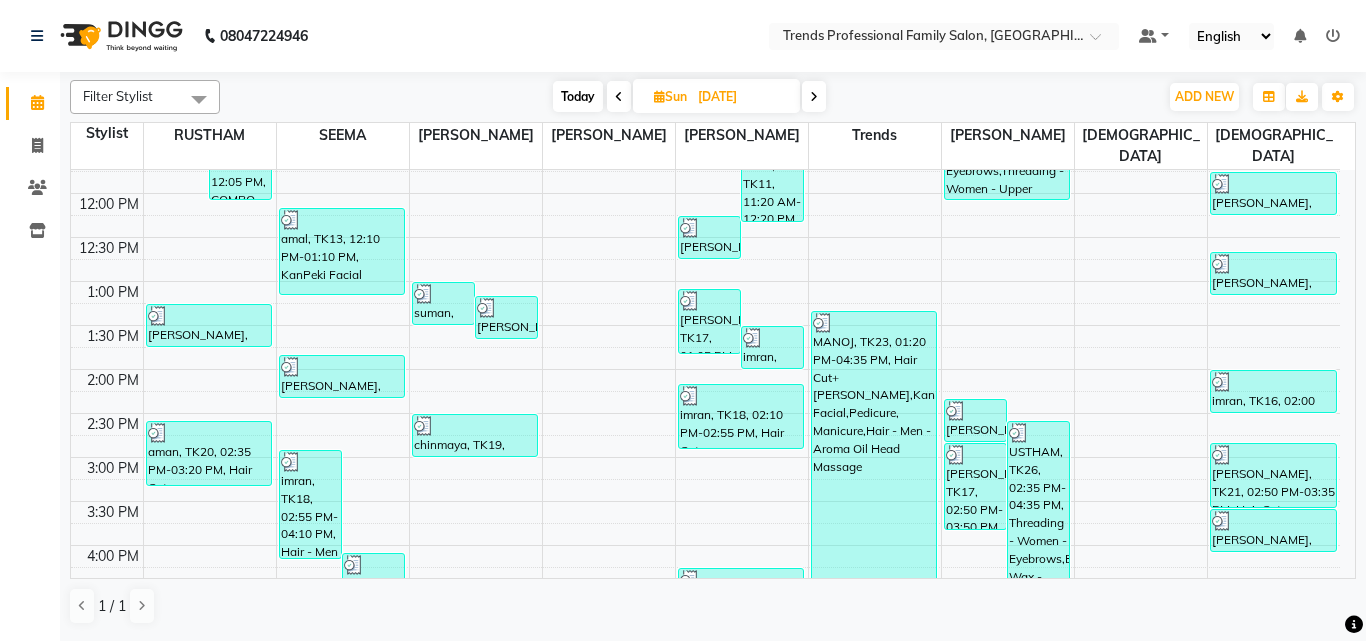 scroll, scrollTop: 333, scrollLeft: 0, axis: vertical 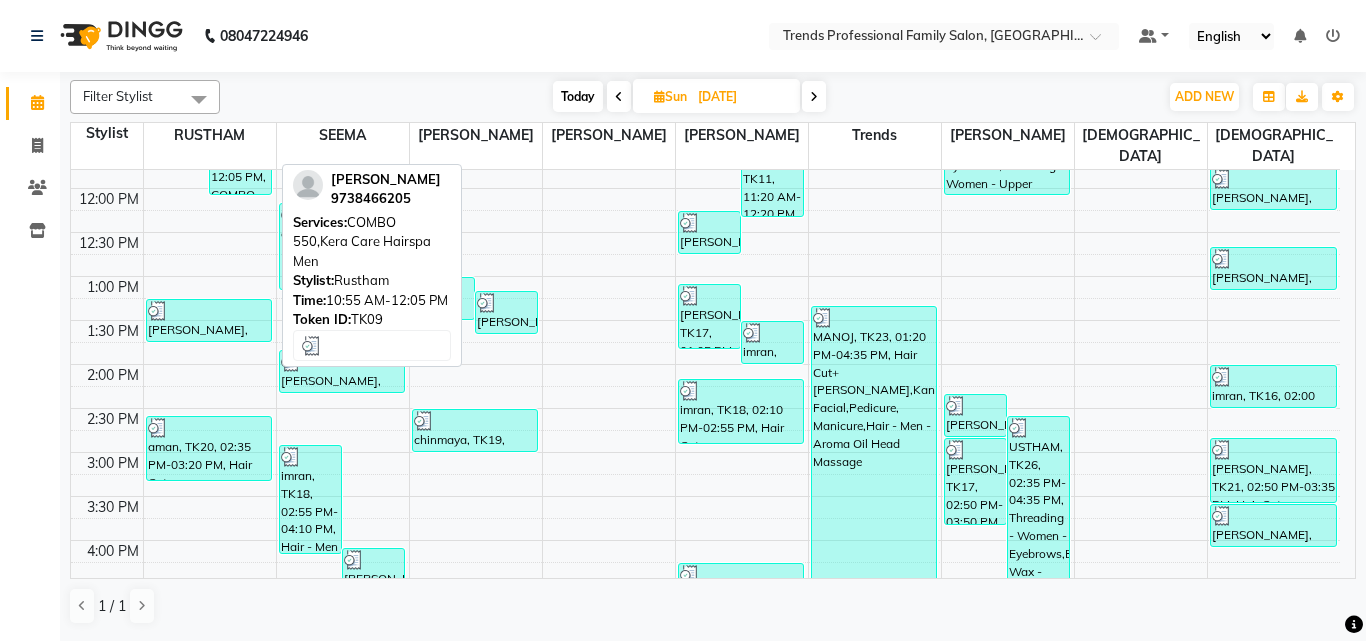 click on "[PERSON_NAME], TK09, 10:55 AM-12:05 PM, COMBO 550,Kera Care Hairspa Men" at bounding box center [240, 144] 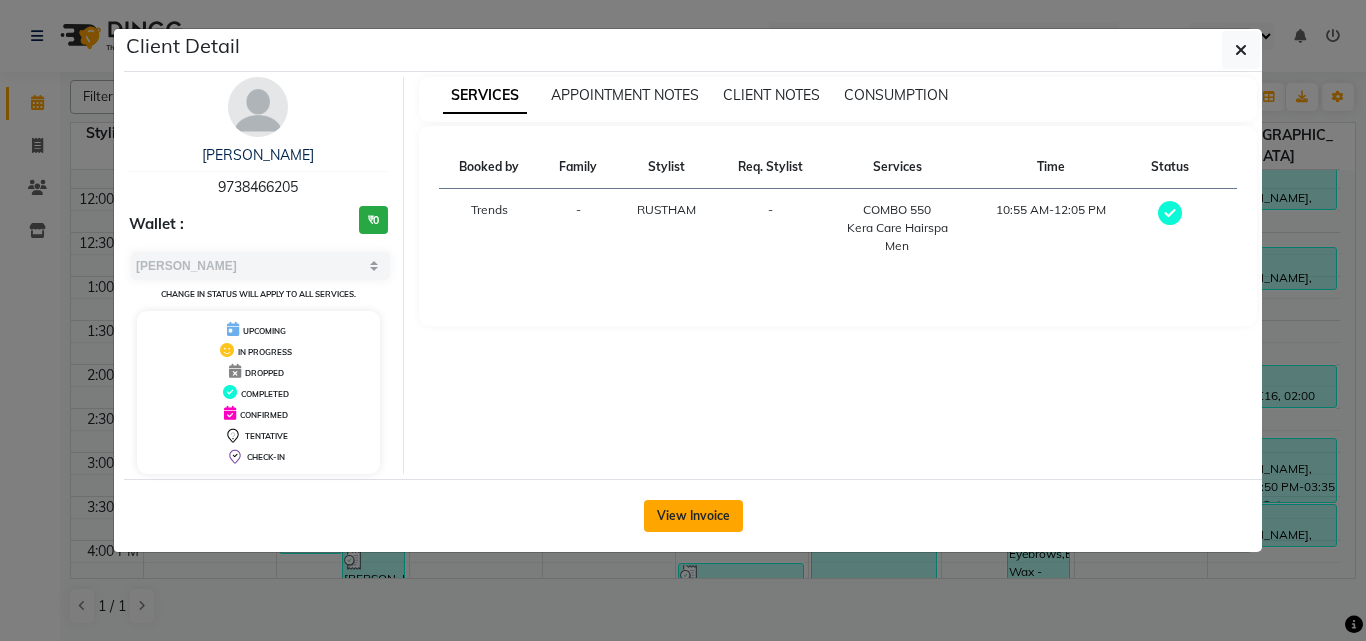 click on "View Invoice" 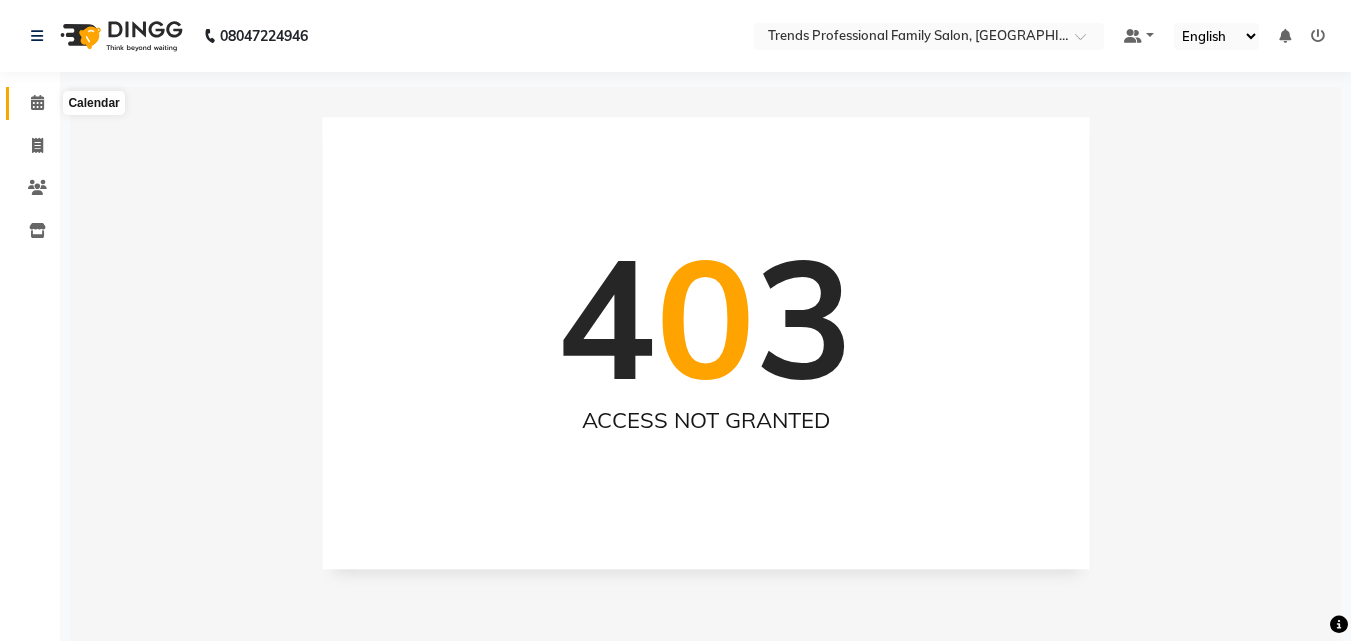 click 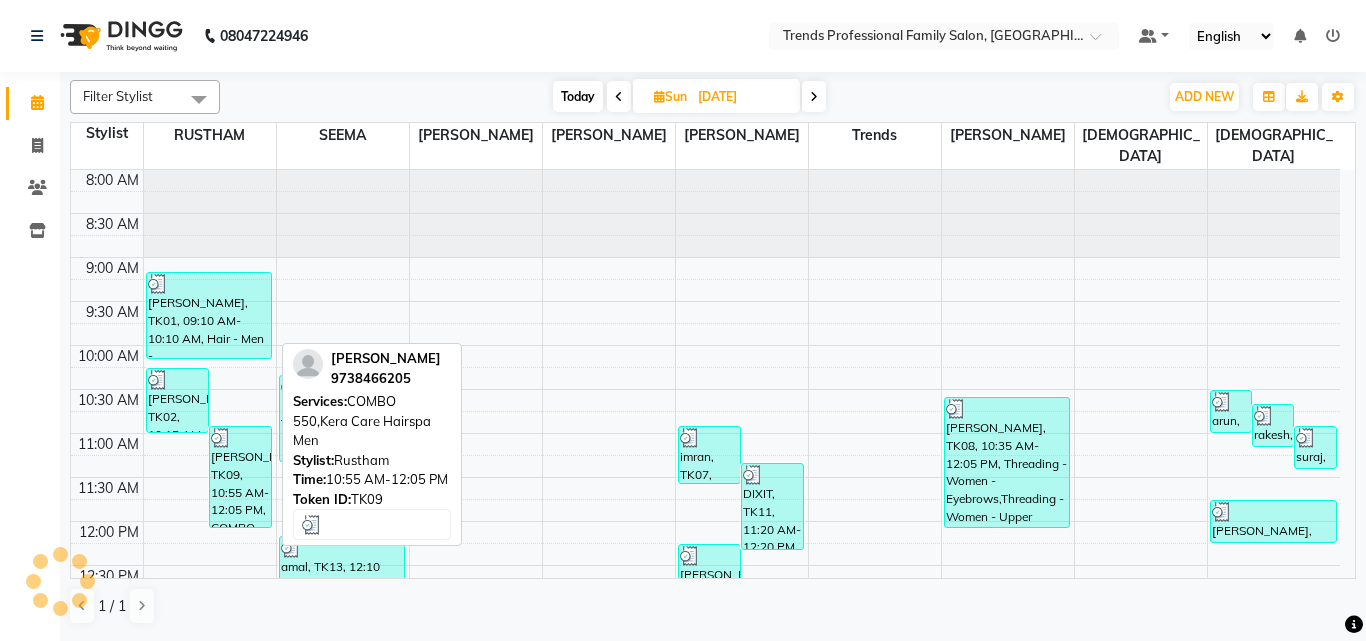 click on "[PERSON_NAME], TK09, 10:55 AM-12:05 PM, COMBO 550,Kera Care Hairspa Men" at bounding box center (240, 477) 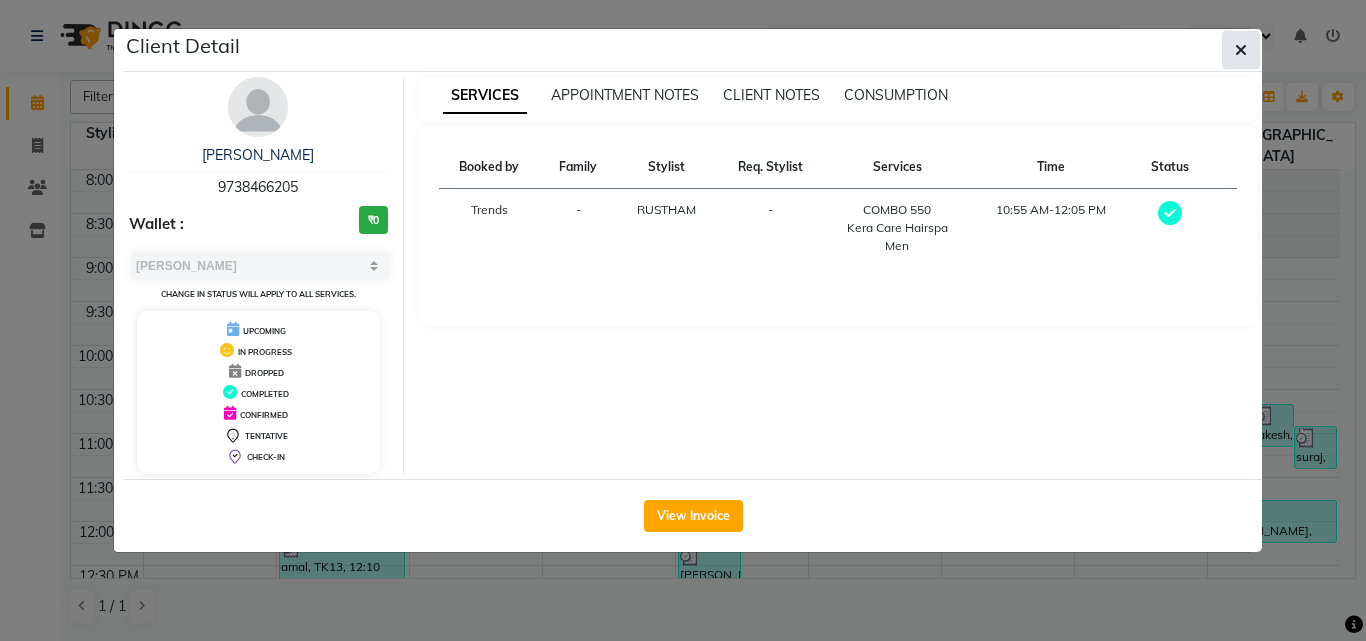 click 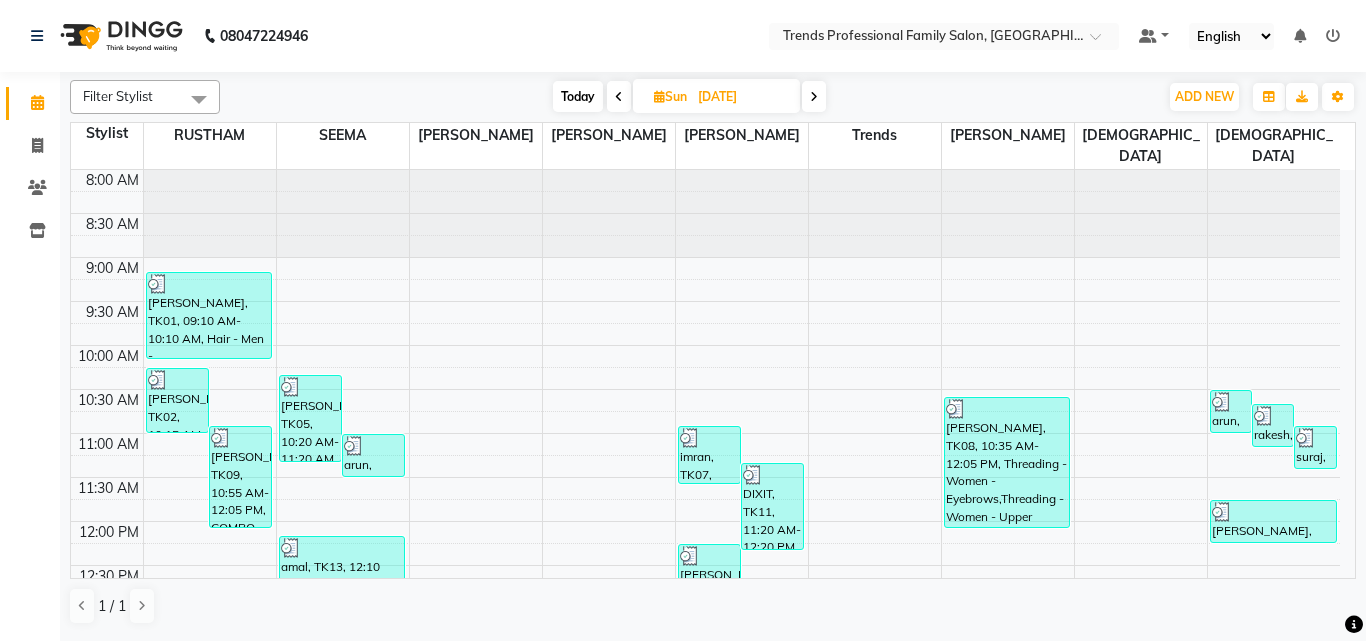 scroll, scrollTop: 333, scrollLeft: 0, axis: vertical 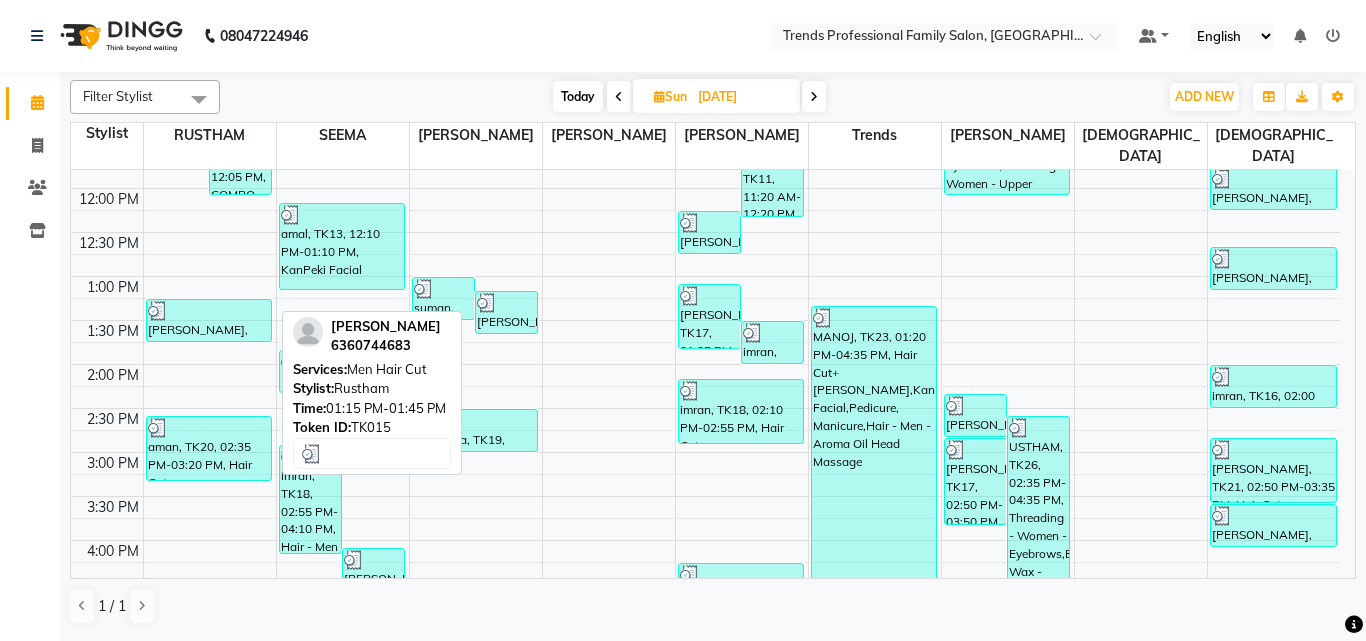 click on "[PERSON_NAME], TK15, 01:15 PM-01:45 PM, Men Hair Cut" at bounding box center [209, 320] 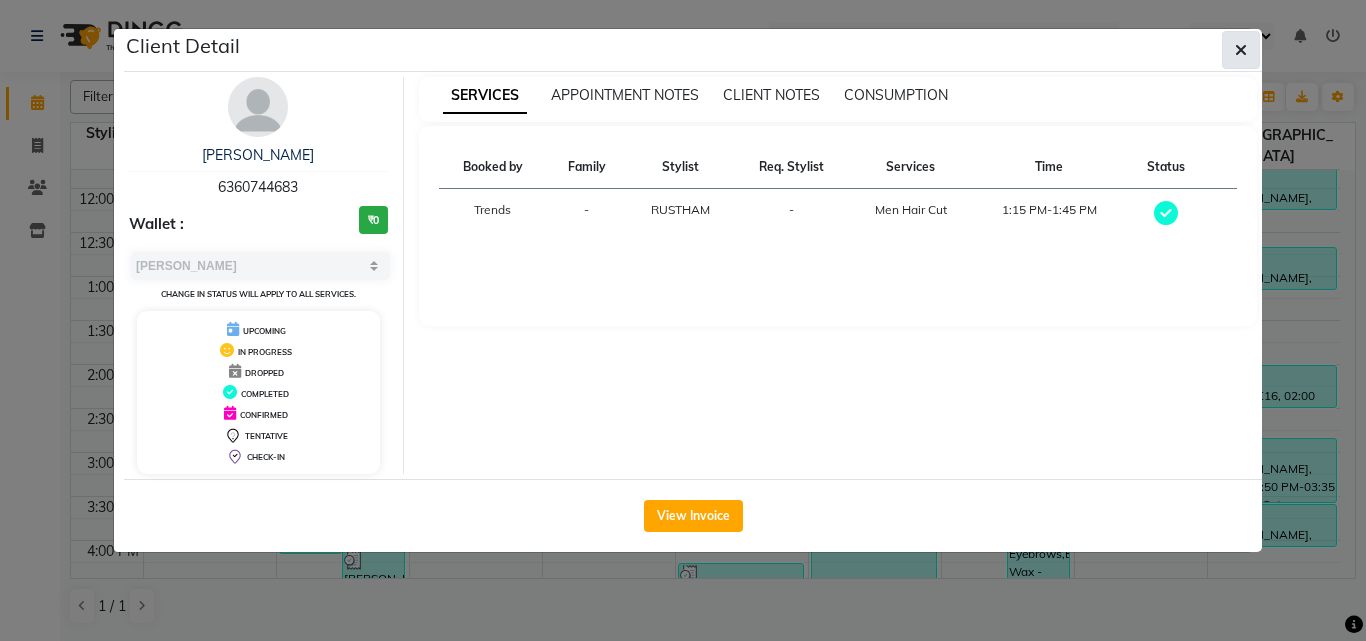 drag, startPoint x: 1249, startPoint y: 58, endPoint x: 1087, endPoint y: 123, distance: 174.55371 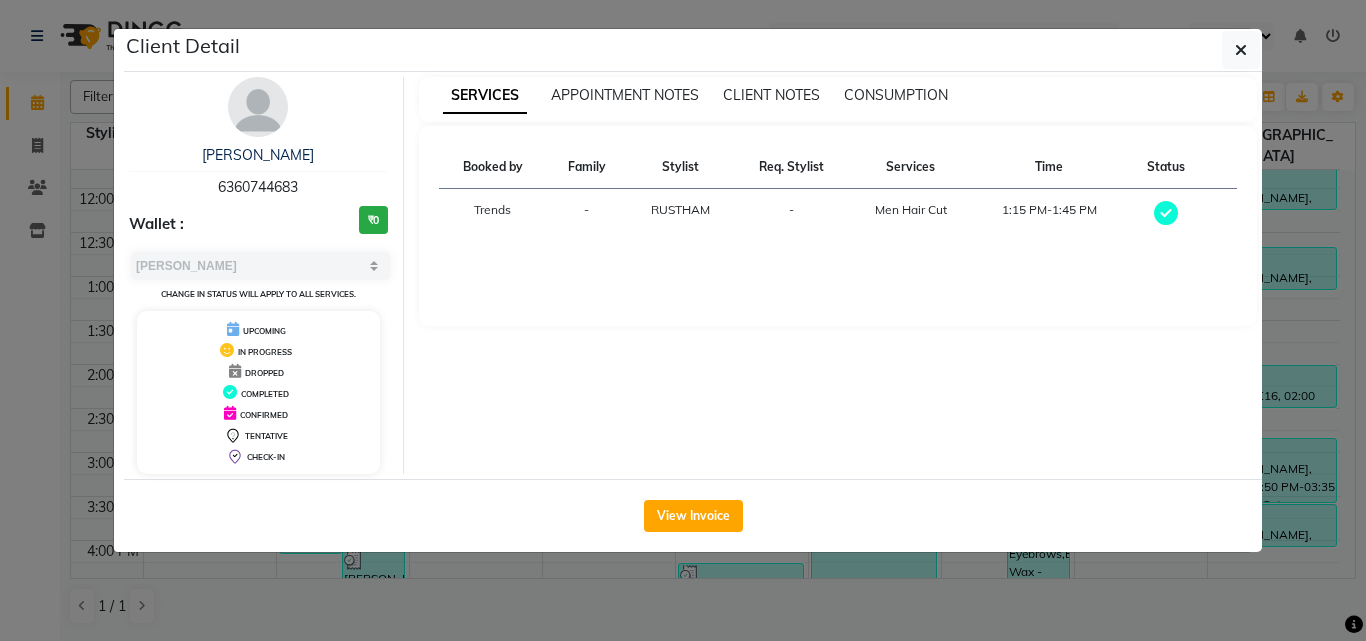 click 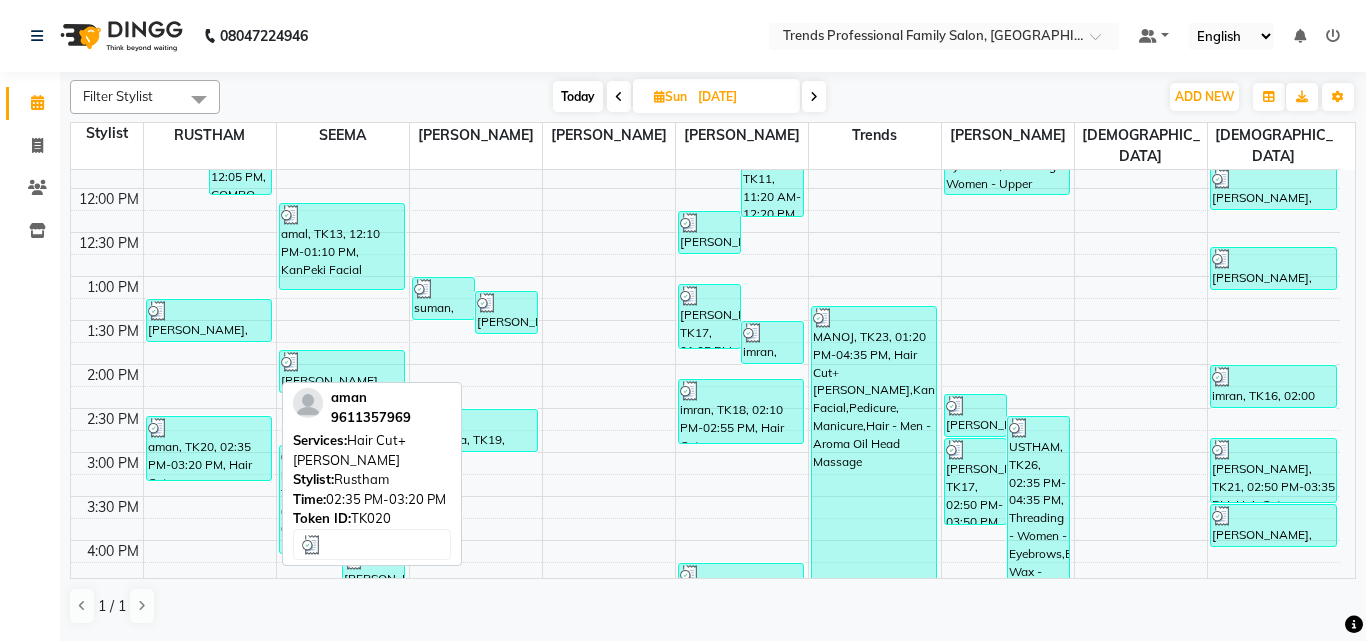 click on "aman, TK20, 02:35 PM-03:20 PM, Hair Cut+[PERSON_NAME]" at bounding box center (209, 448) 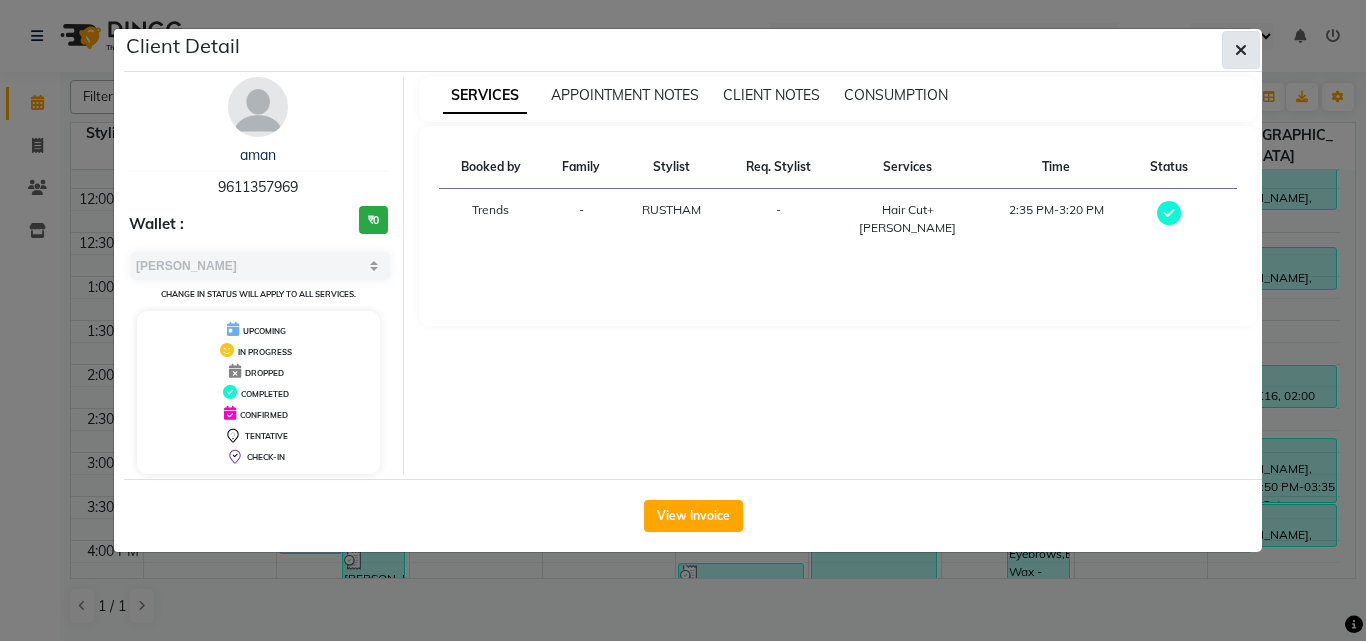 click 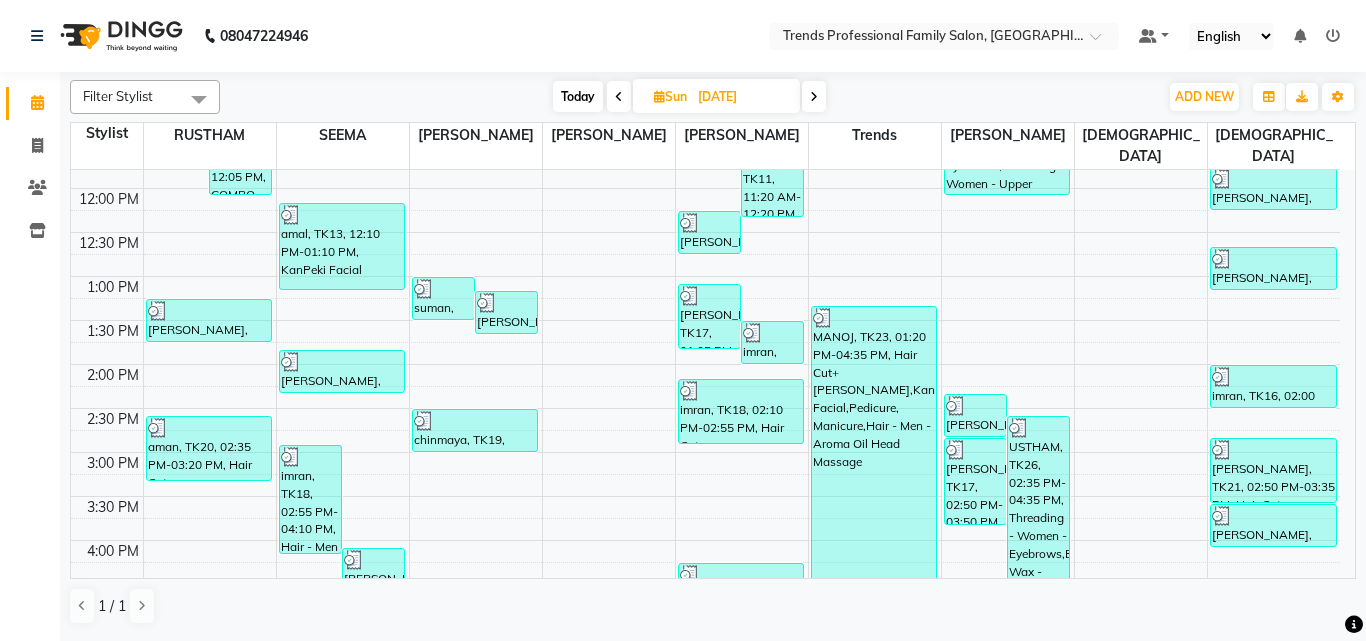 scroll, scrollTop: 667, scrollLeft: 0, axis: vertical 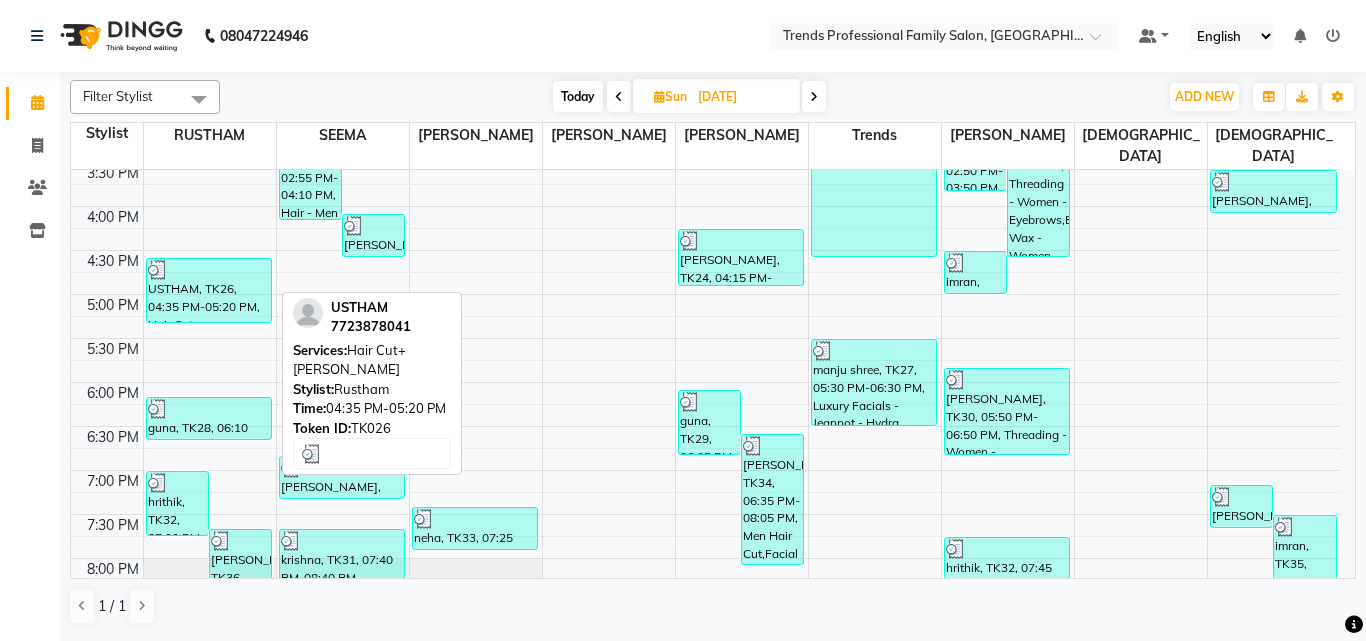 click on "USTHAM, TK26, 04:35 PM-05:20 PM, Hair Cut+[PERSON_NAME]" at bounding box center [209, 290] 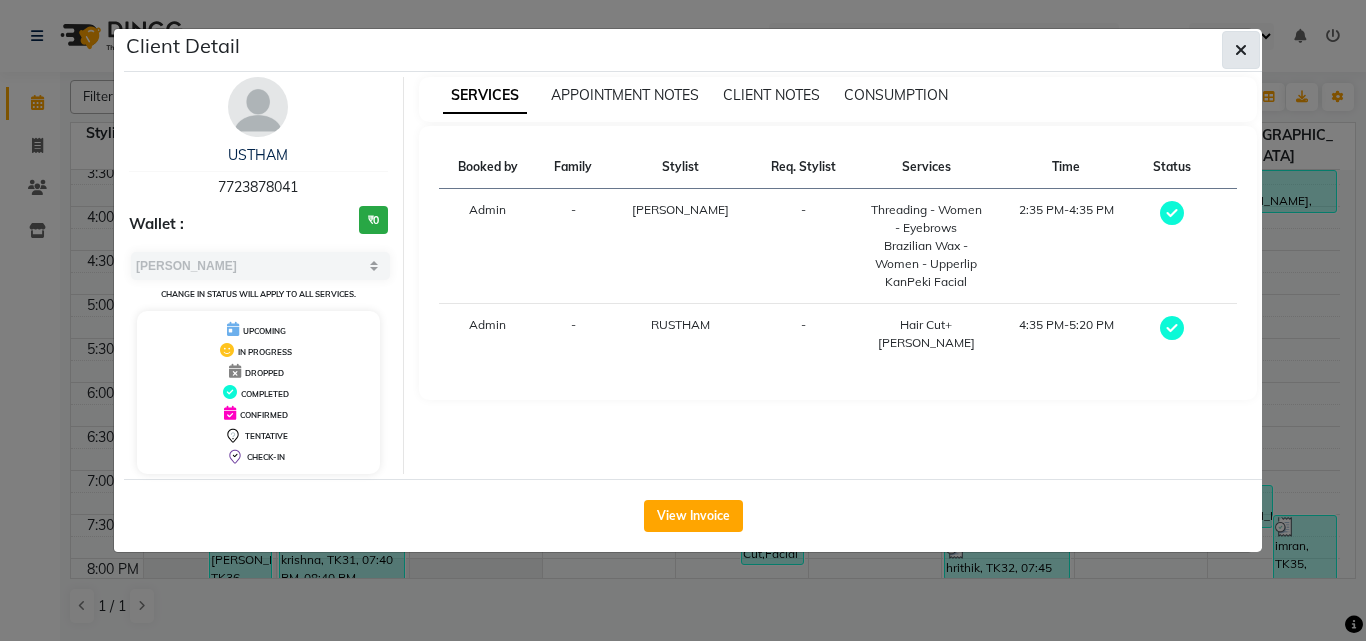 drag, startPoint x: 1247, startPoint y: 54, endPoint x: 991, endPoint y: 219, distance: 304.5669 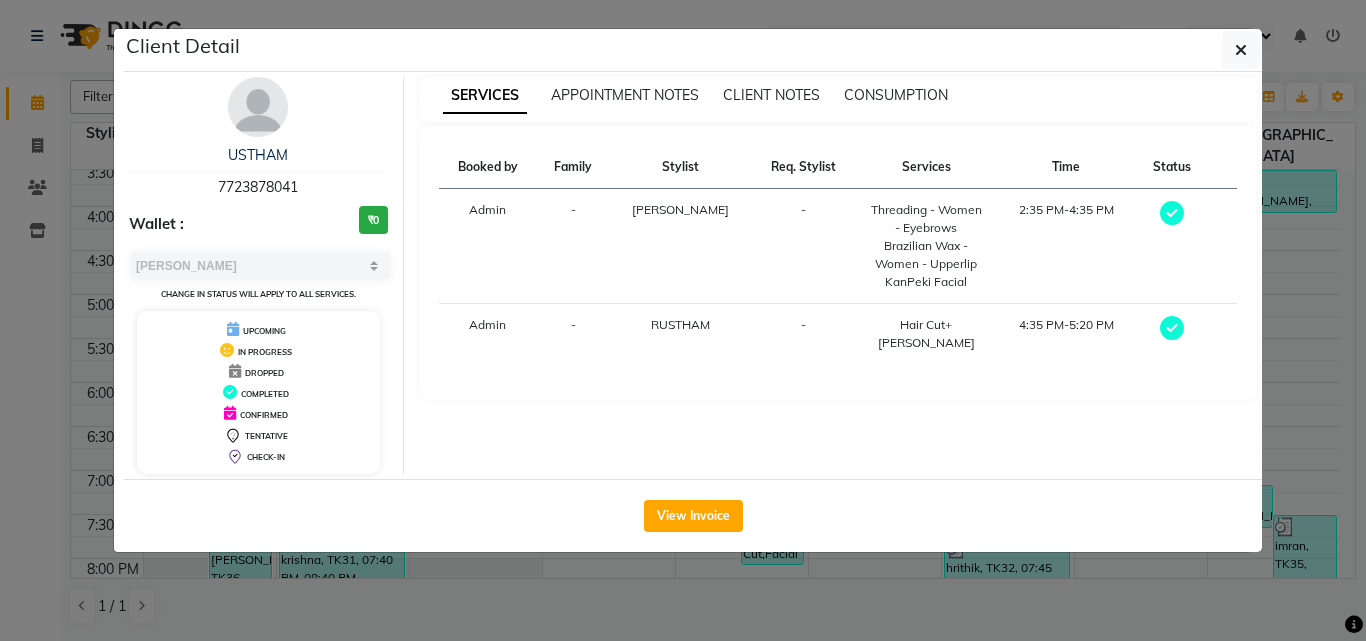 click 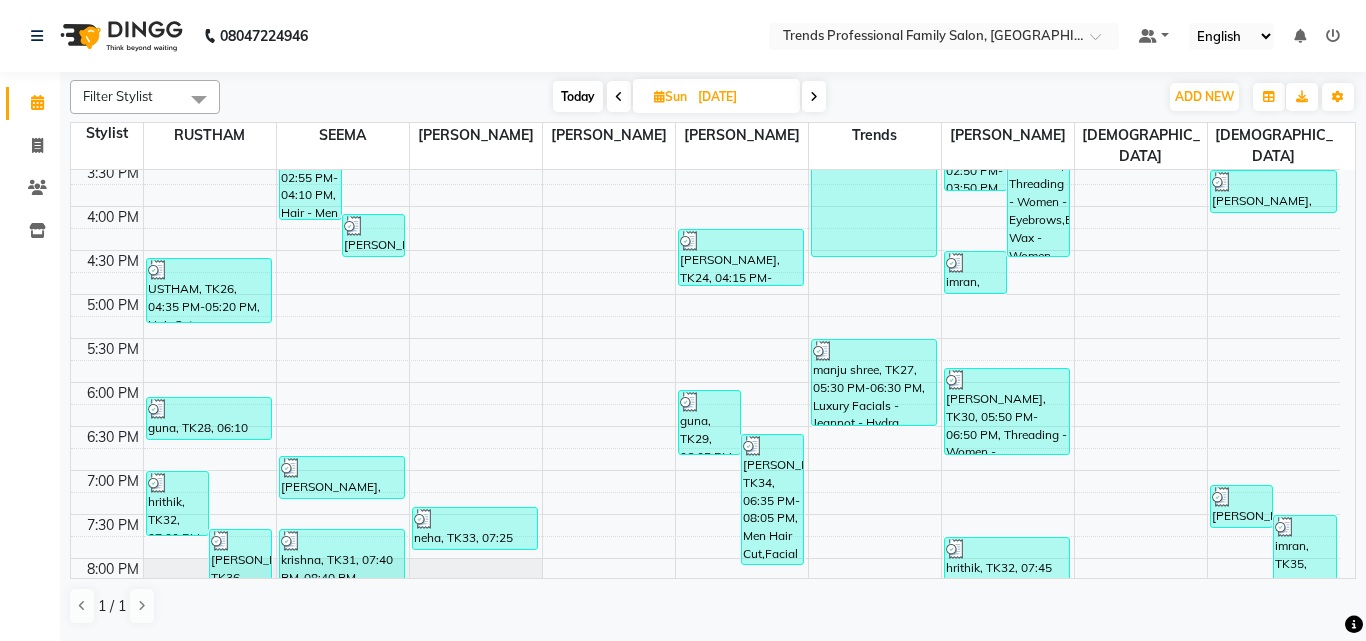 scroll, scrollTop: 978, scrollLeft: 0, axis: vertical 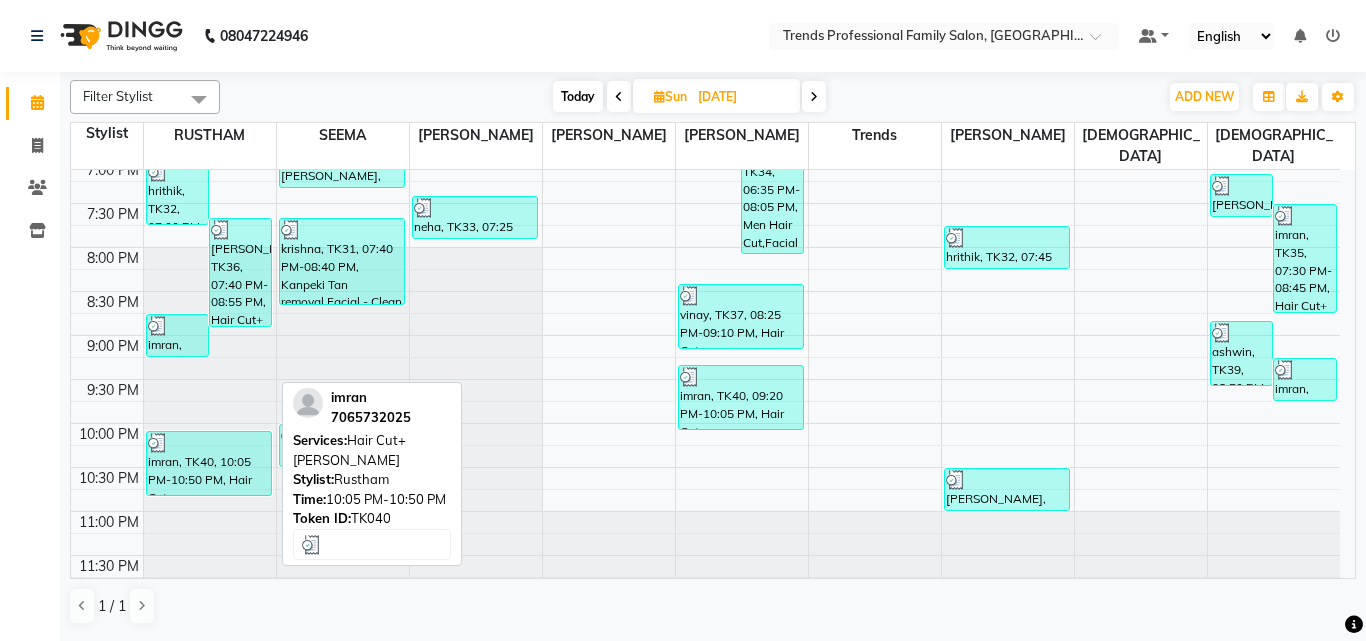 click at bounding box center (209, 443) 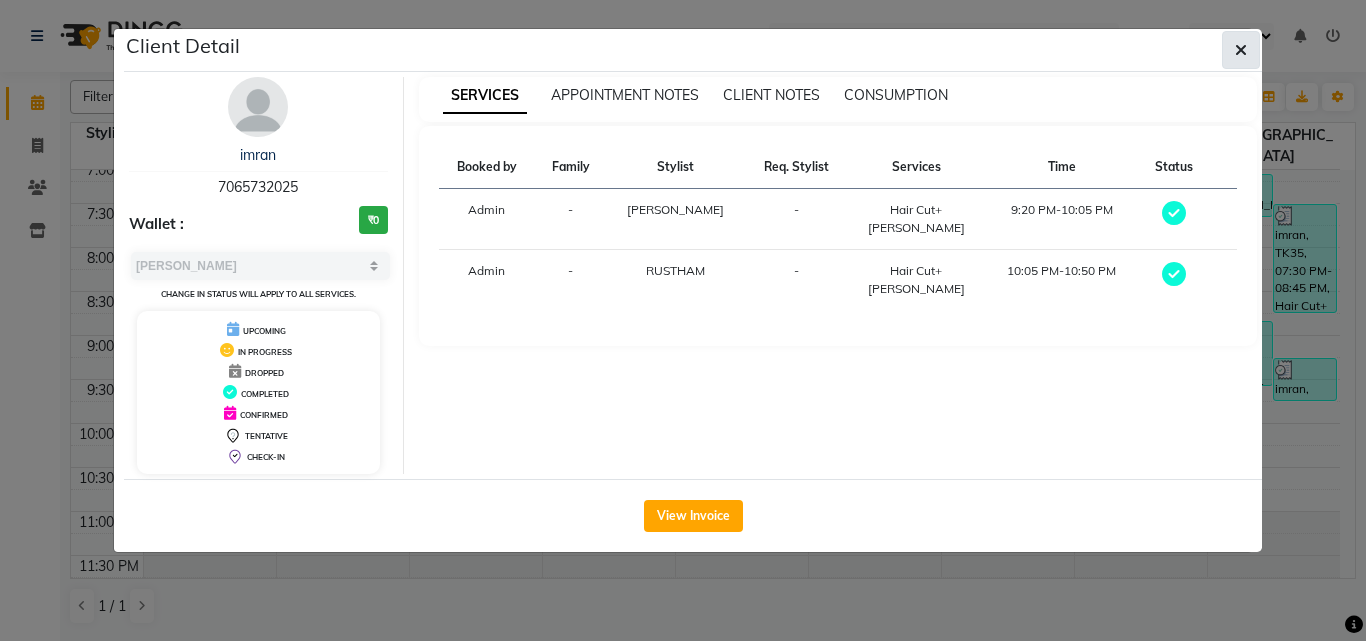 click 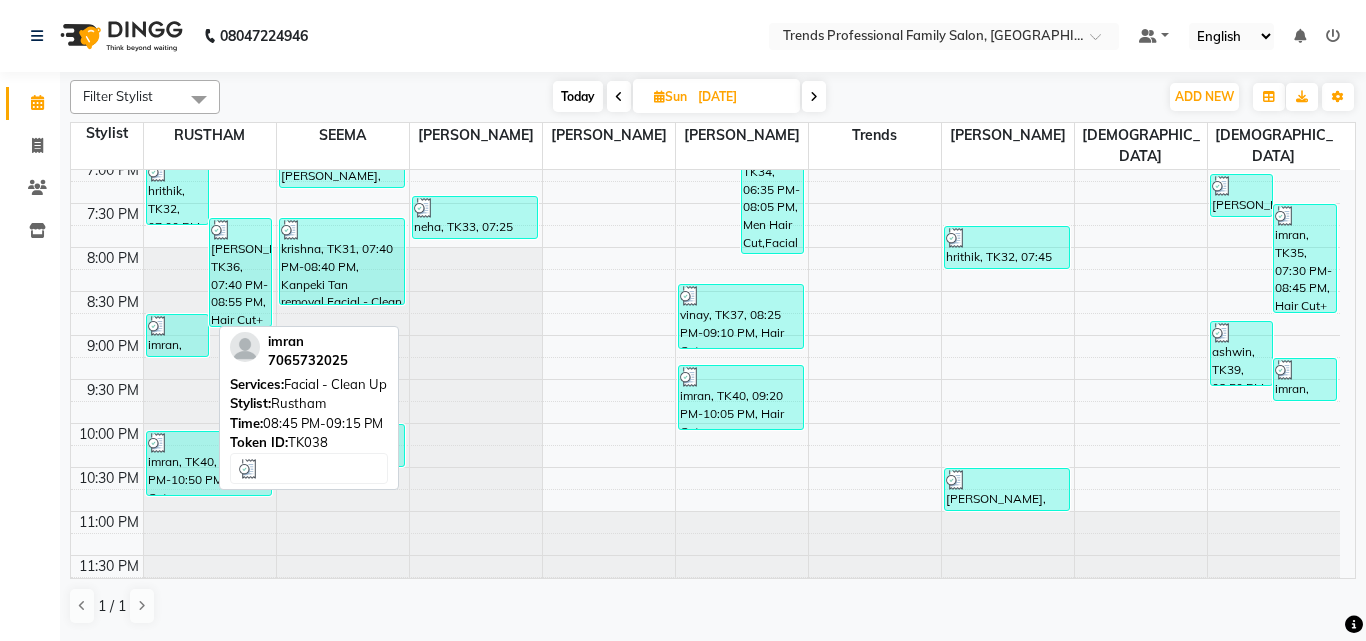 click on "imran, TK38, 08:45 PM-09:15 PM, Facial - Clean Up" at bounding box center (177, 335) 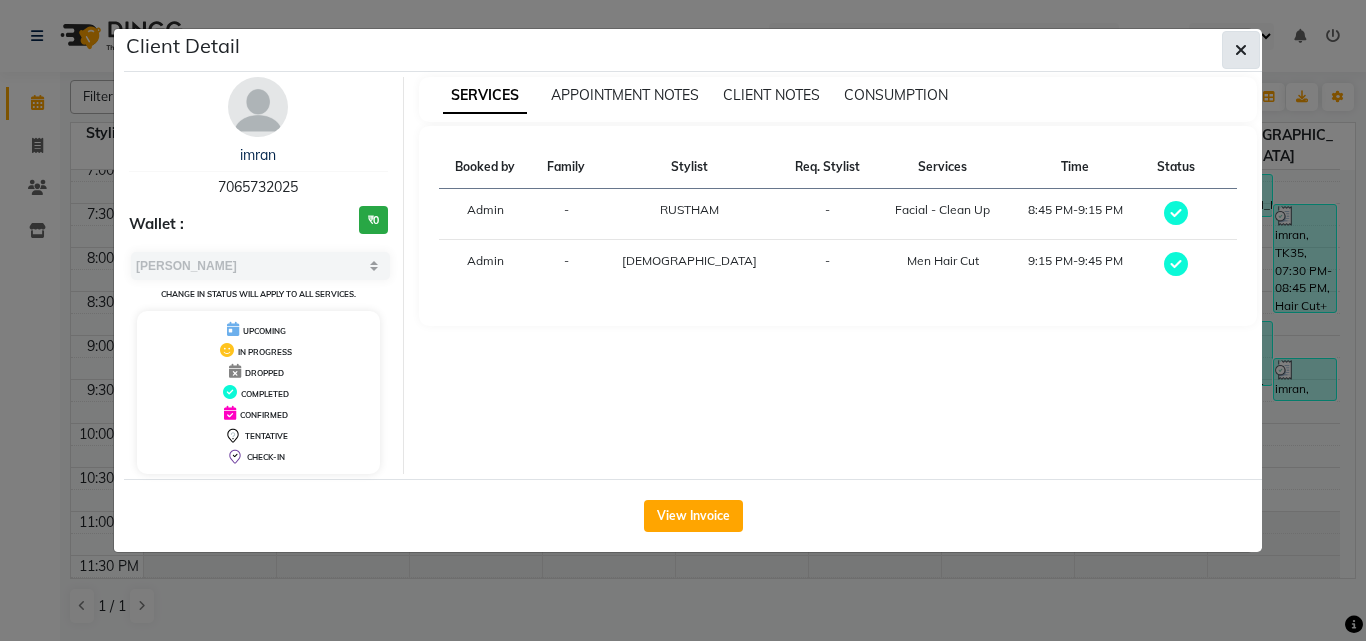 click 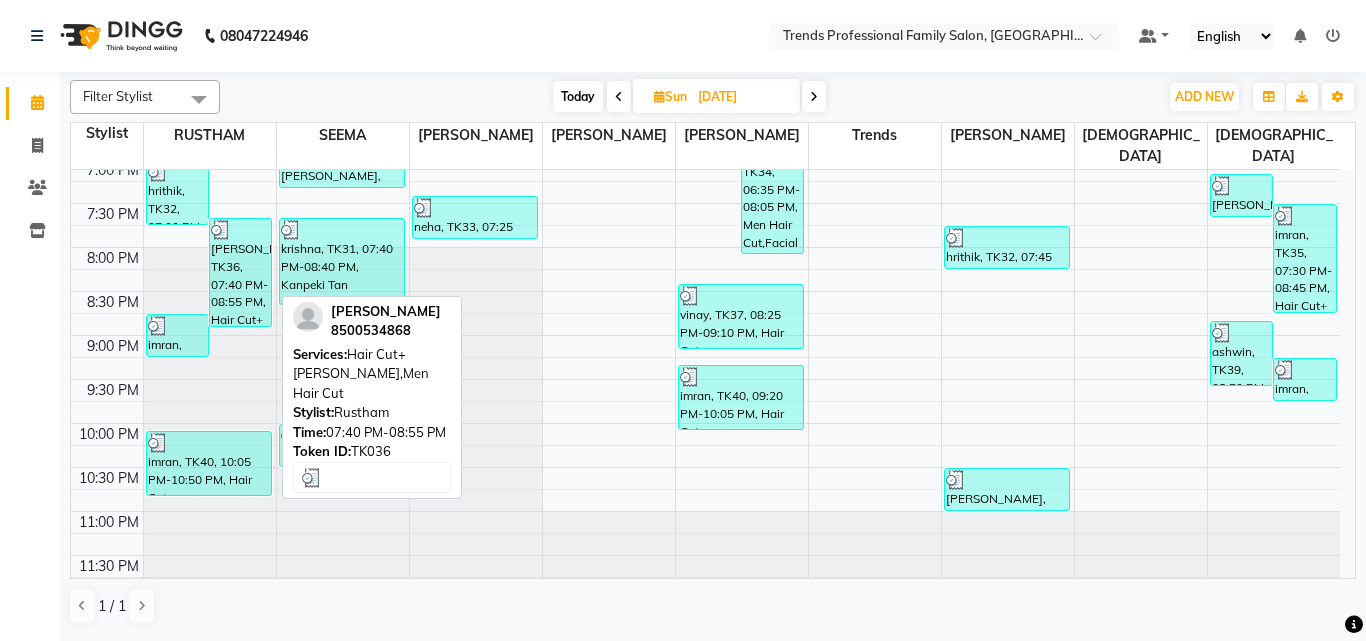 click on "[PERSON_NAME], TK36, 07:40 PM-08:55 PM, Hair Cut+[PERSON_NAME],Men Hair Cut" at bounding box center (240, 272) 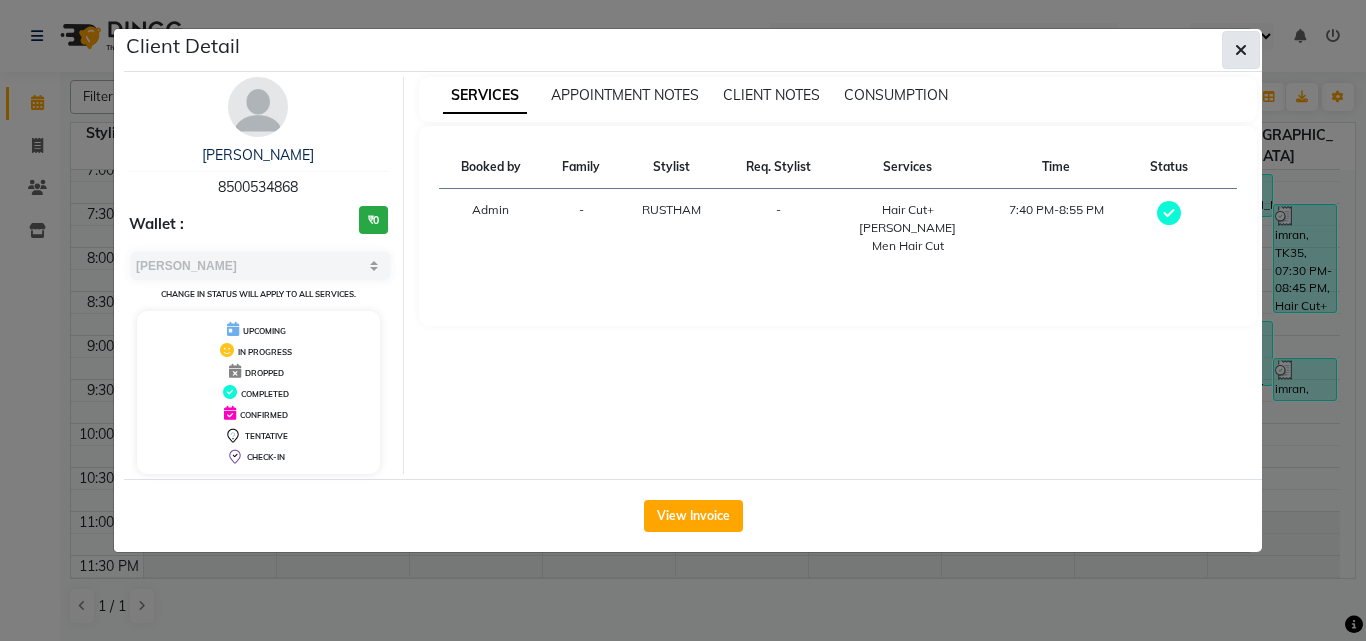 click 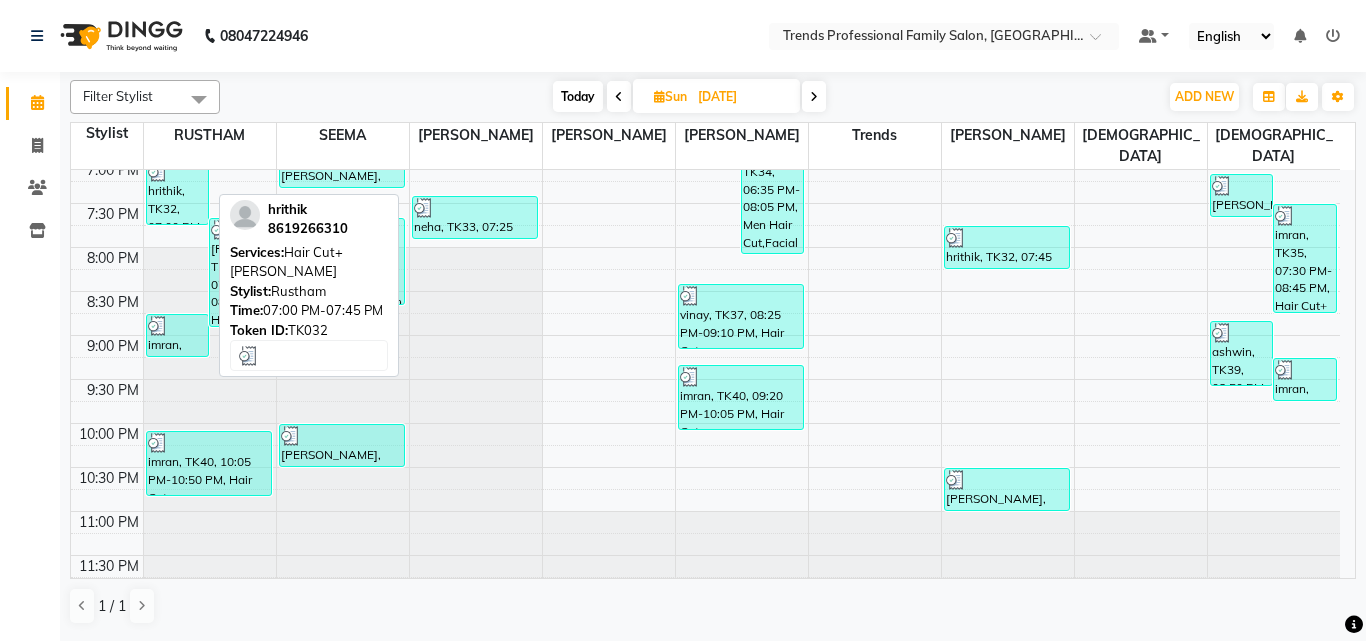 click on "hrithik, TK32, 07:00 PM-07:45 PM, Hair Cut+[PERSON_NAME]" at bounding box center [177, 192] 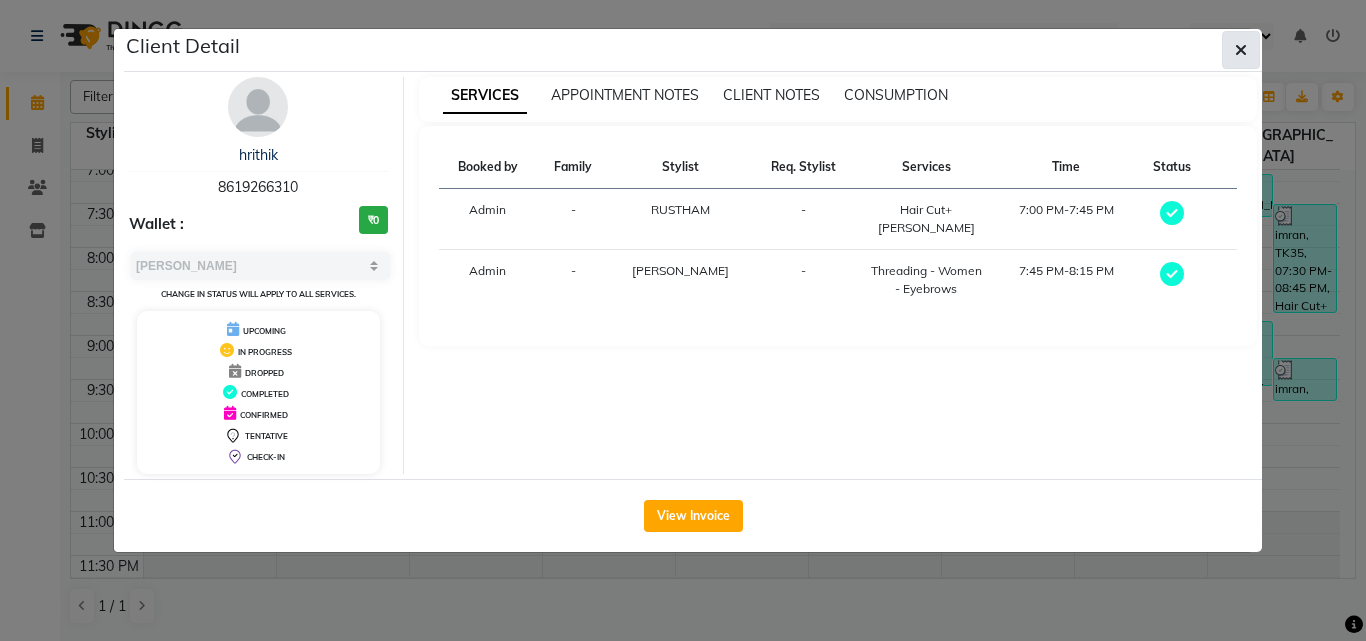 click 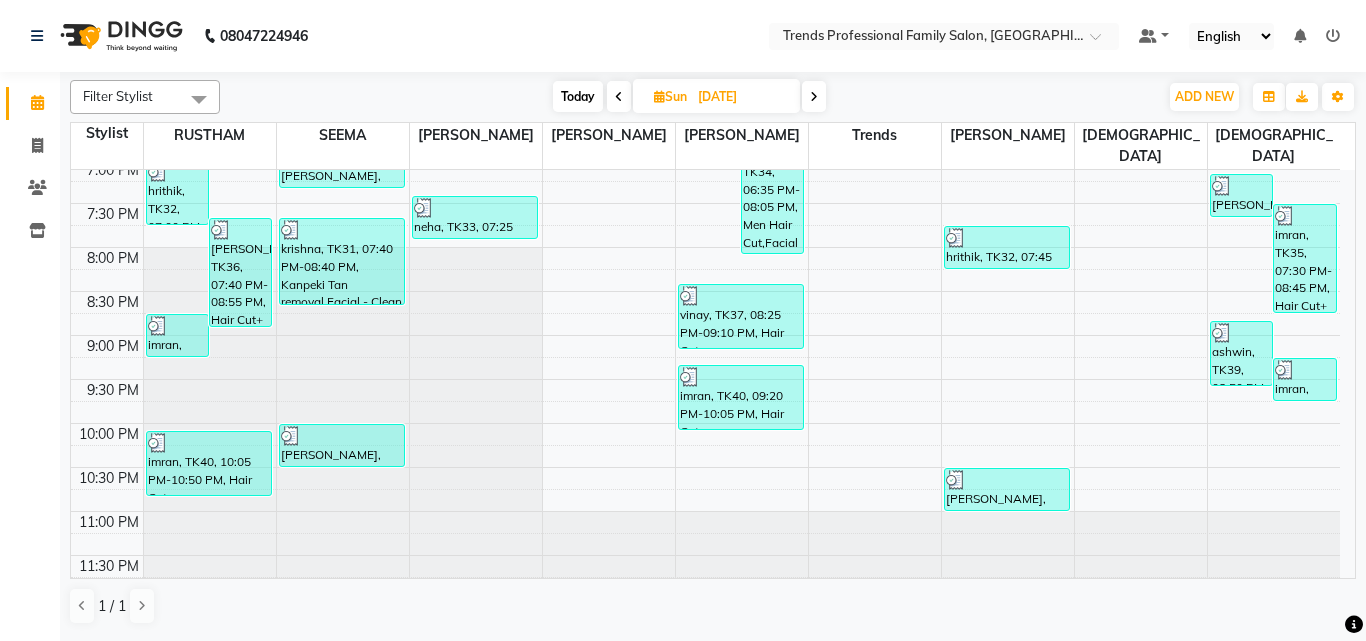 click at bounding box center (814, 97) 